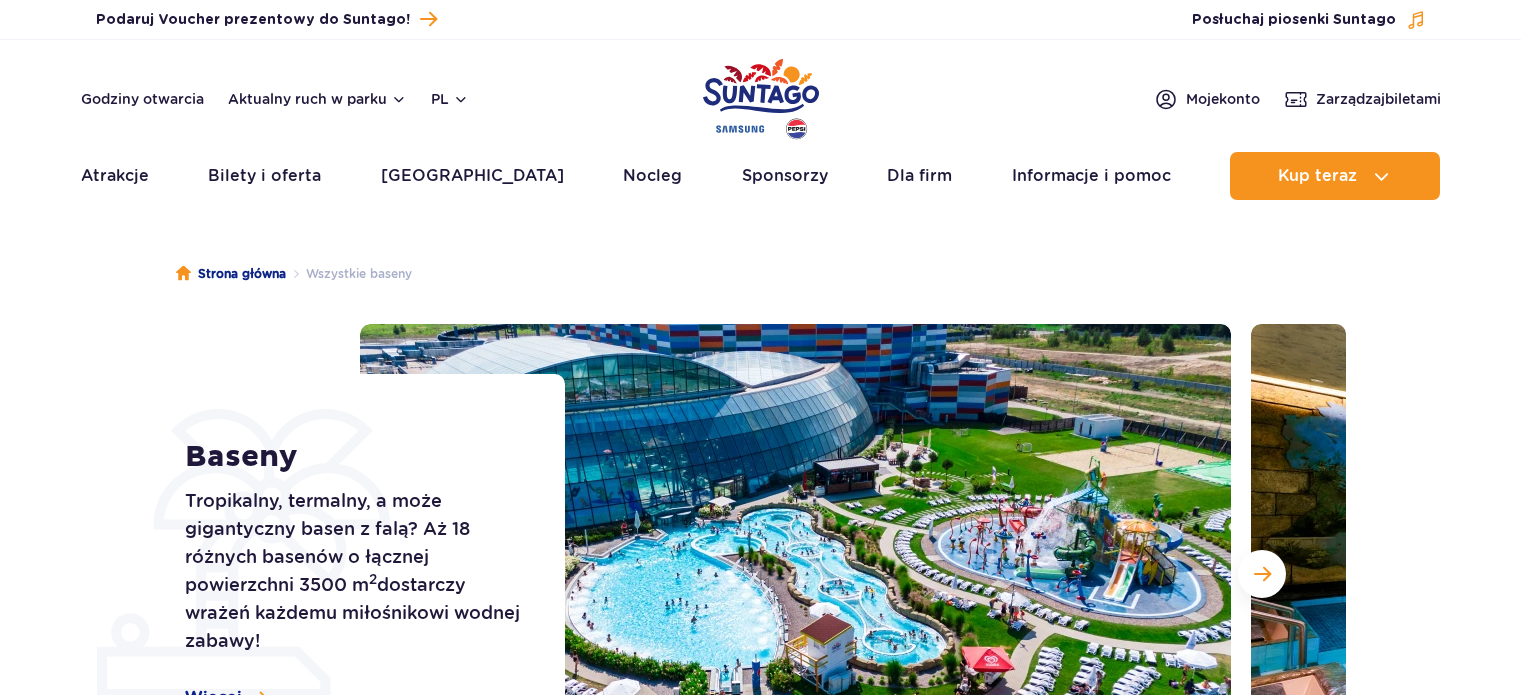 scroll, scrollTop: 0, scrollLeft: 0, axis: both 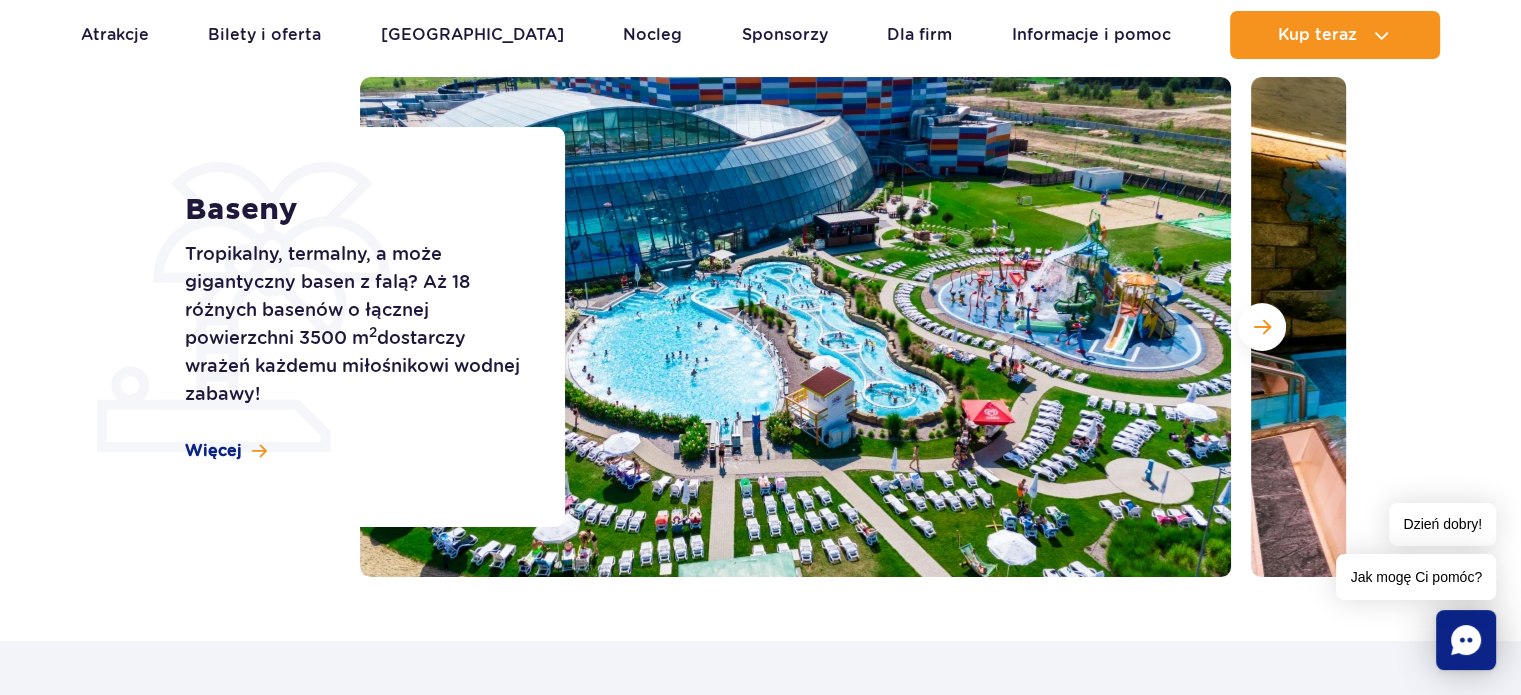 click at bounding box center [795, 327] 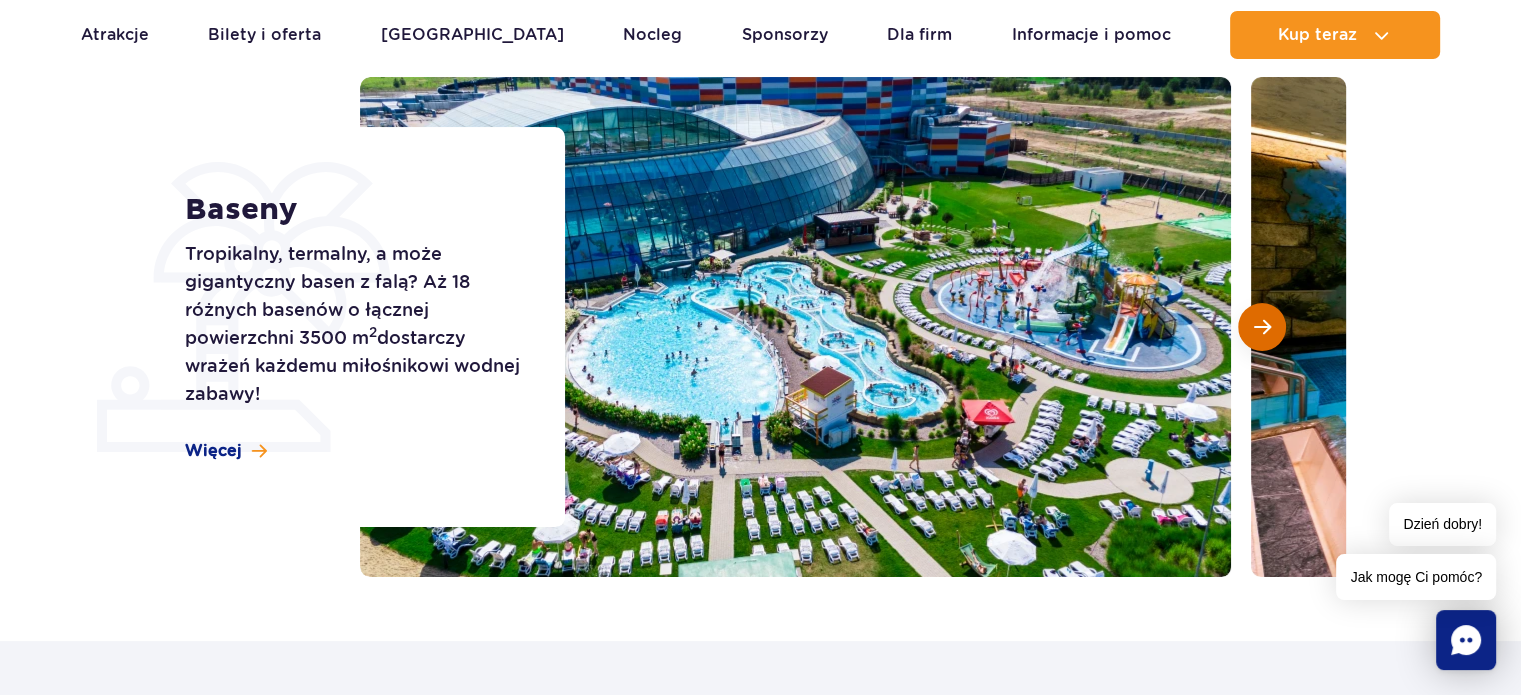 click at bounding box center [1262, 327] 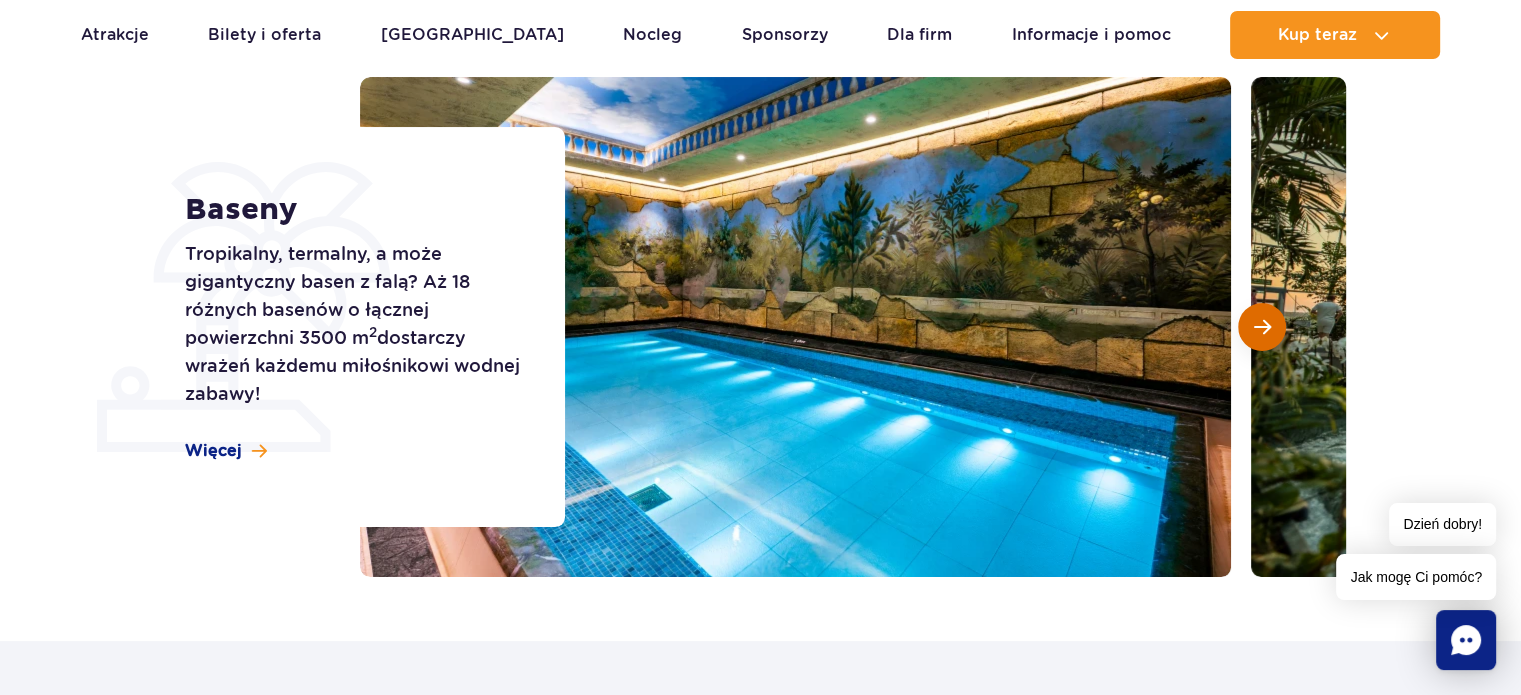 click at bounding box center (1262, 327) 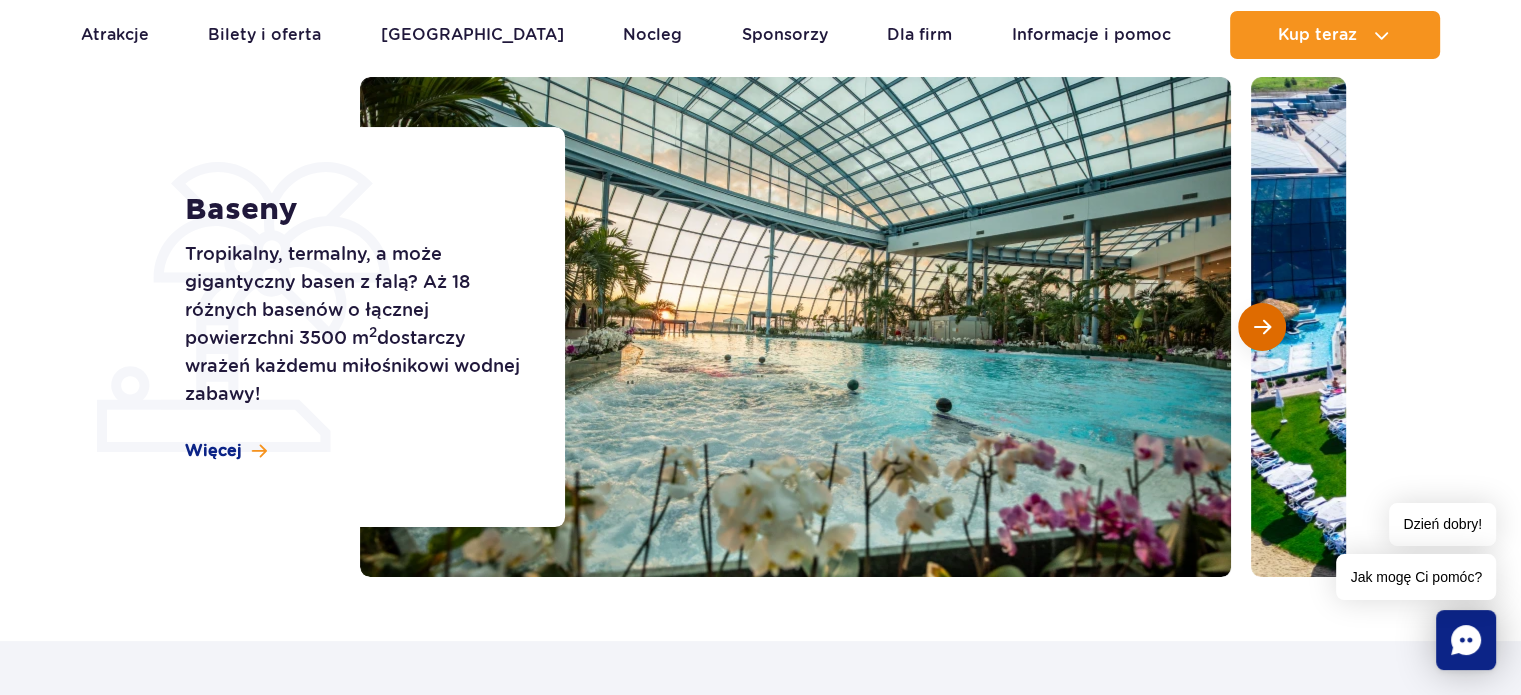 click at bounding box center (1262, 327) 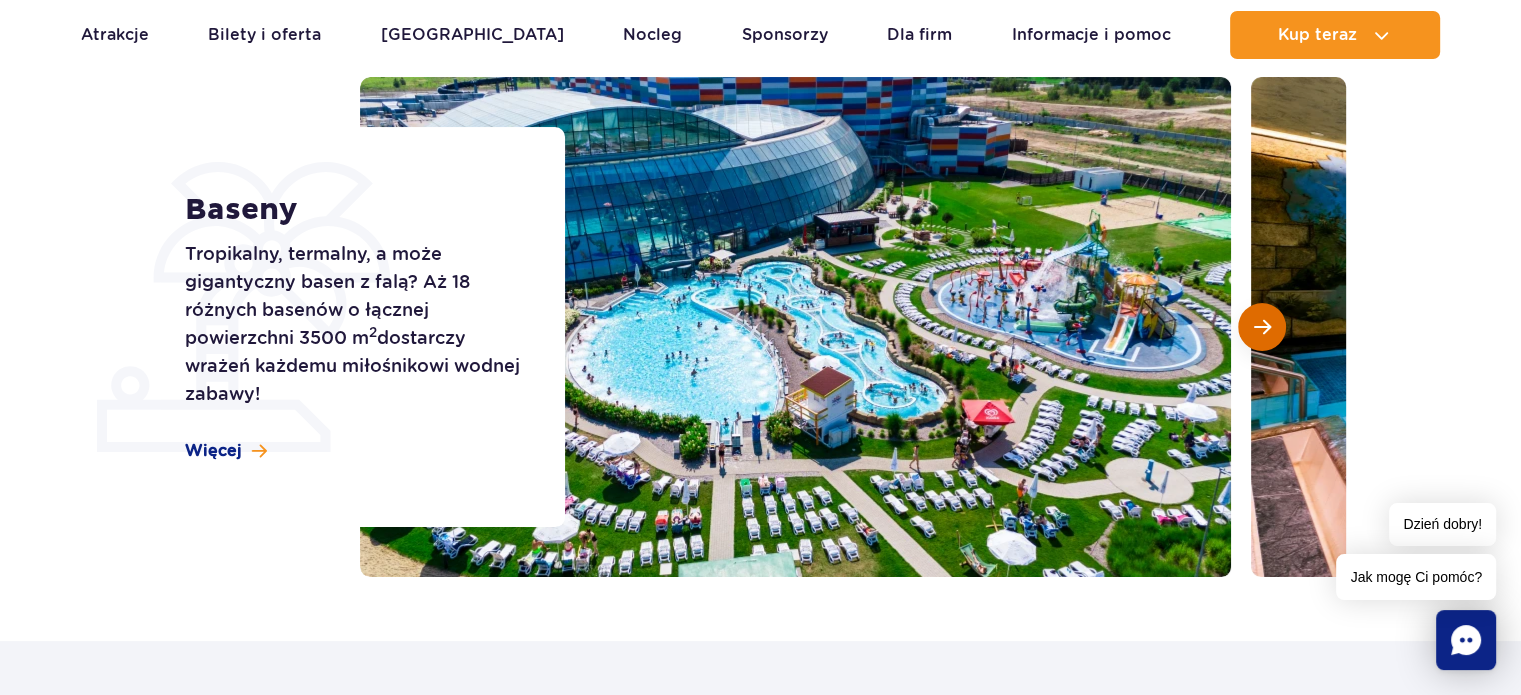 click at bounding box center (1262, 327) 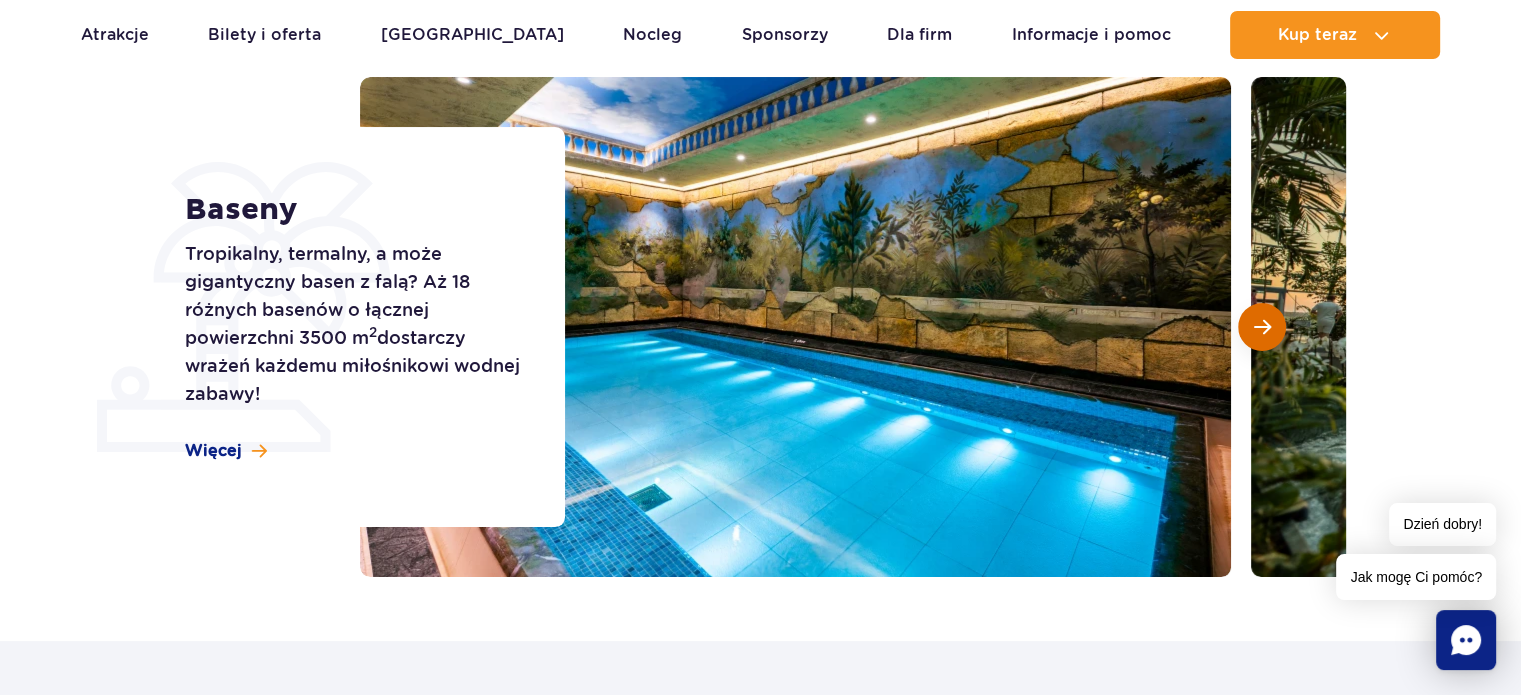 type 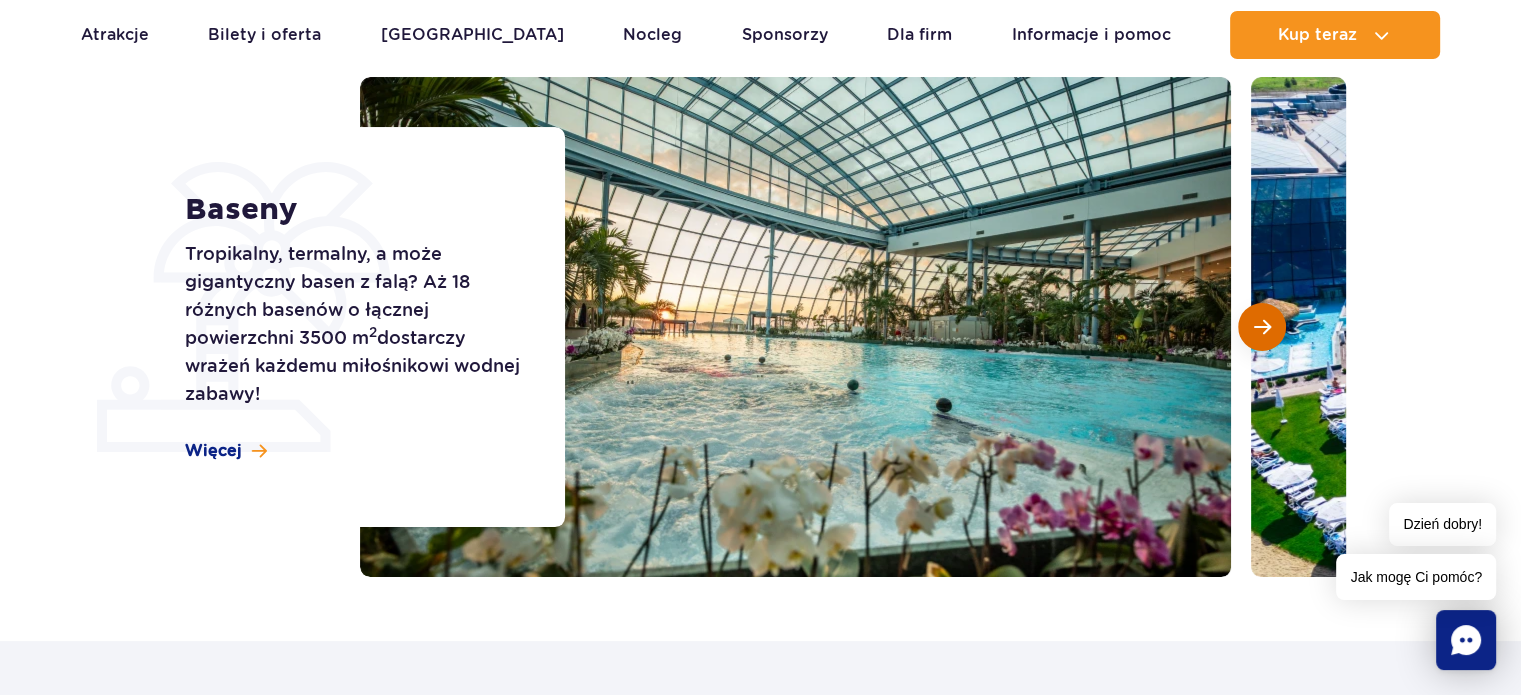 click at bounding box center [1262, 327] 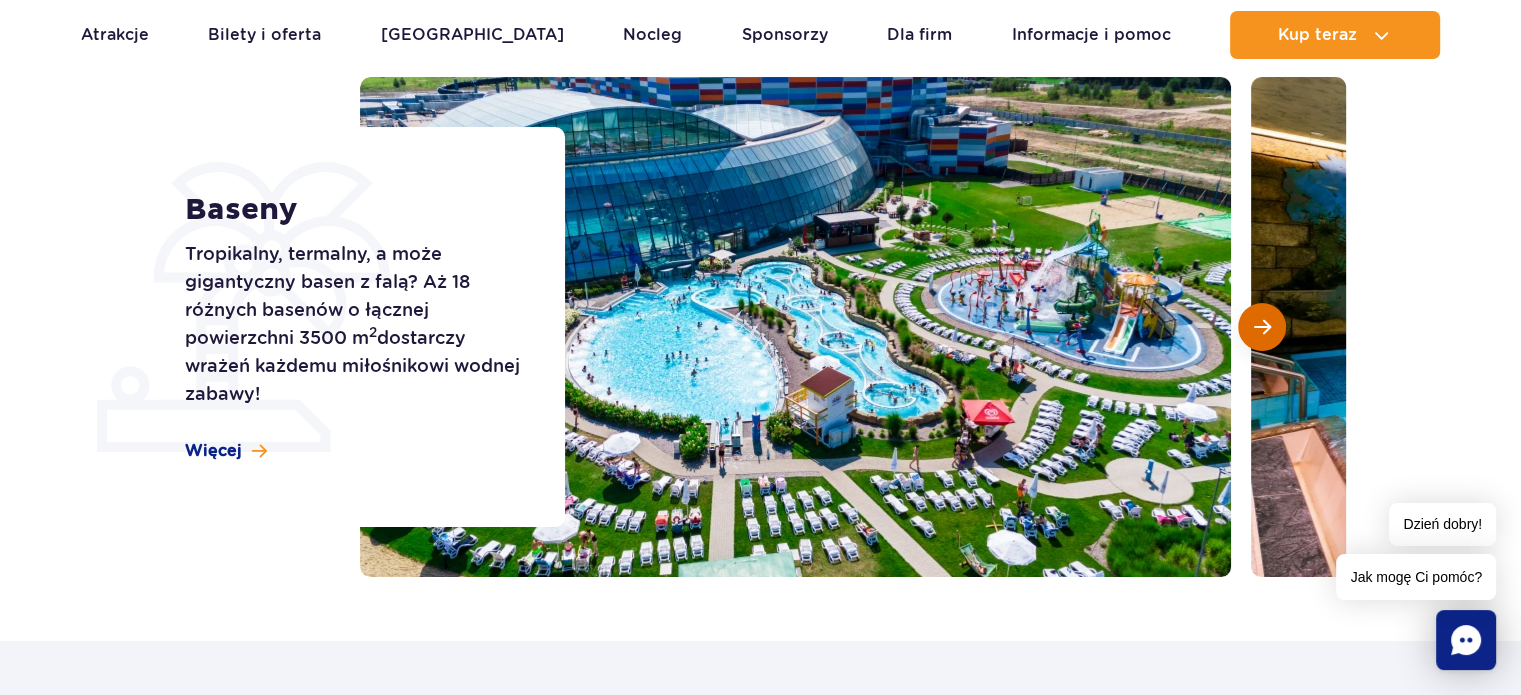 click at bounding box center [1262, 327] 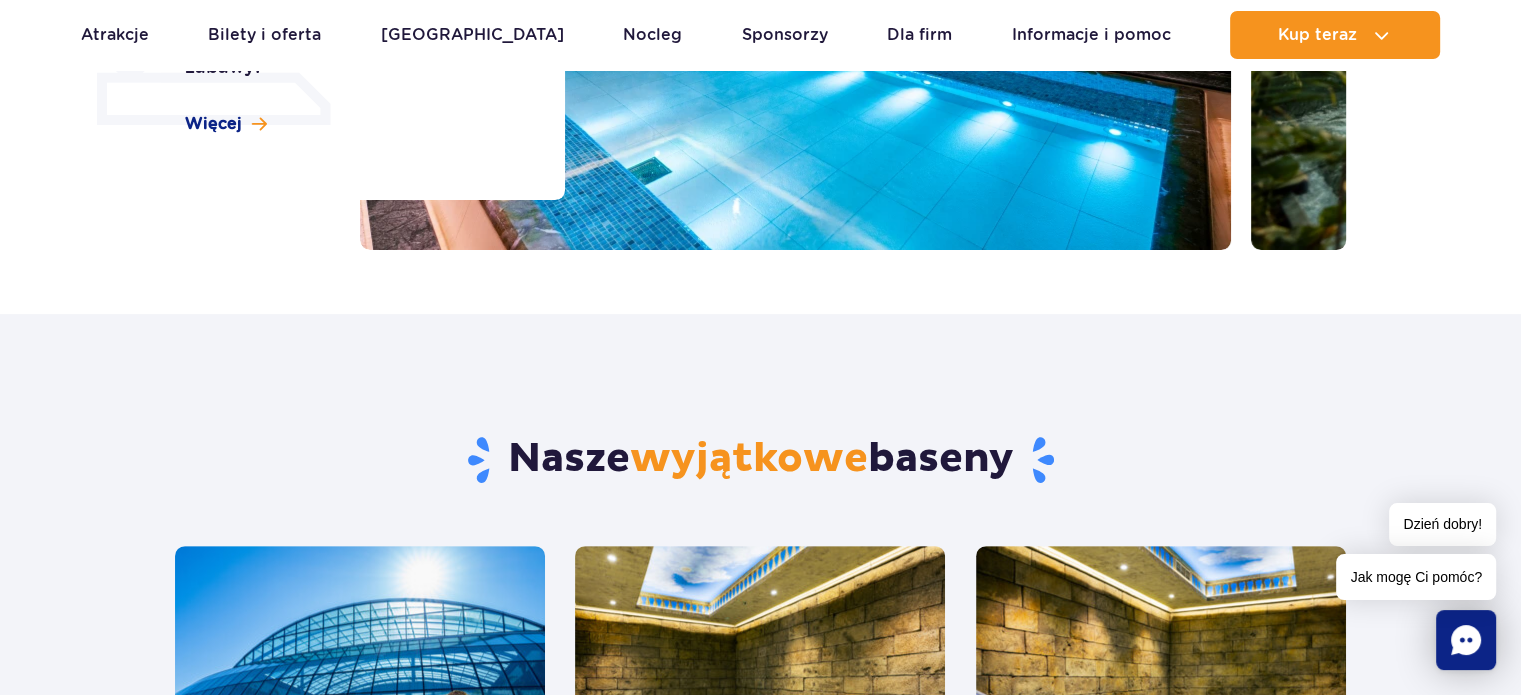 scroll, scrollTop: 264, scrollLeft: 0, axis: vertical 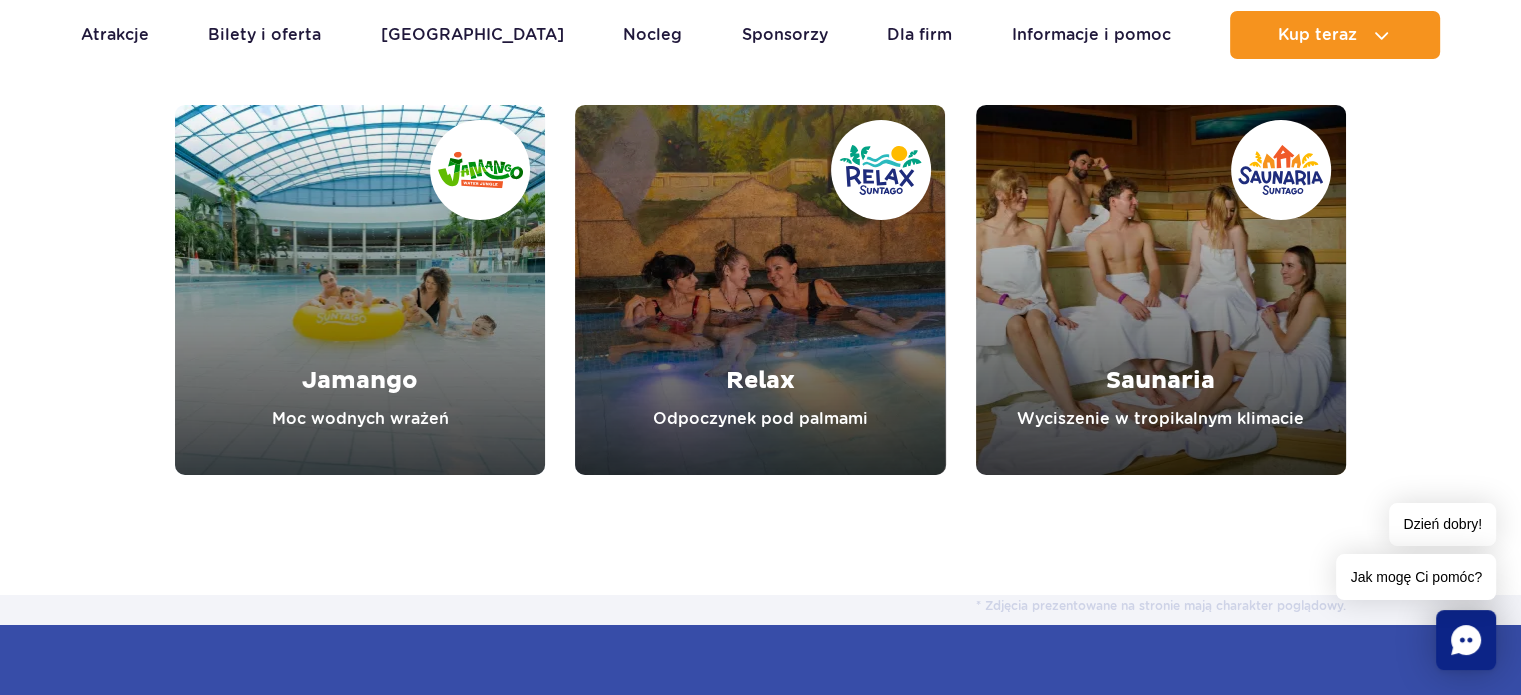 click at bounding box center (360, 290) 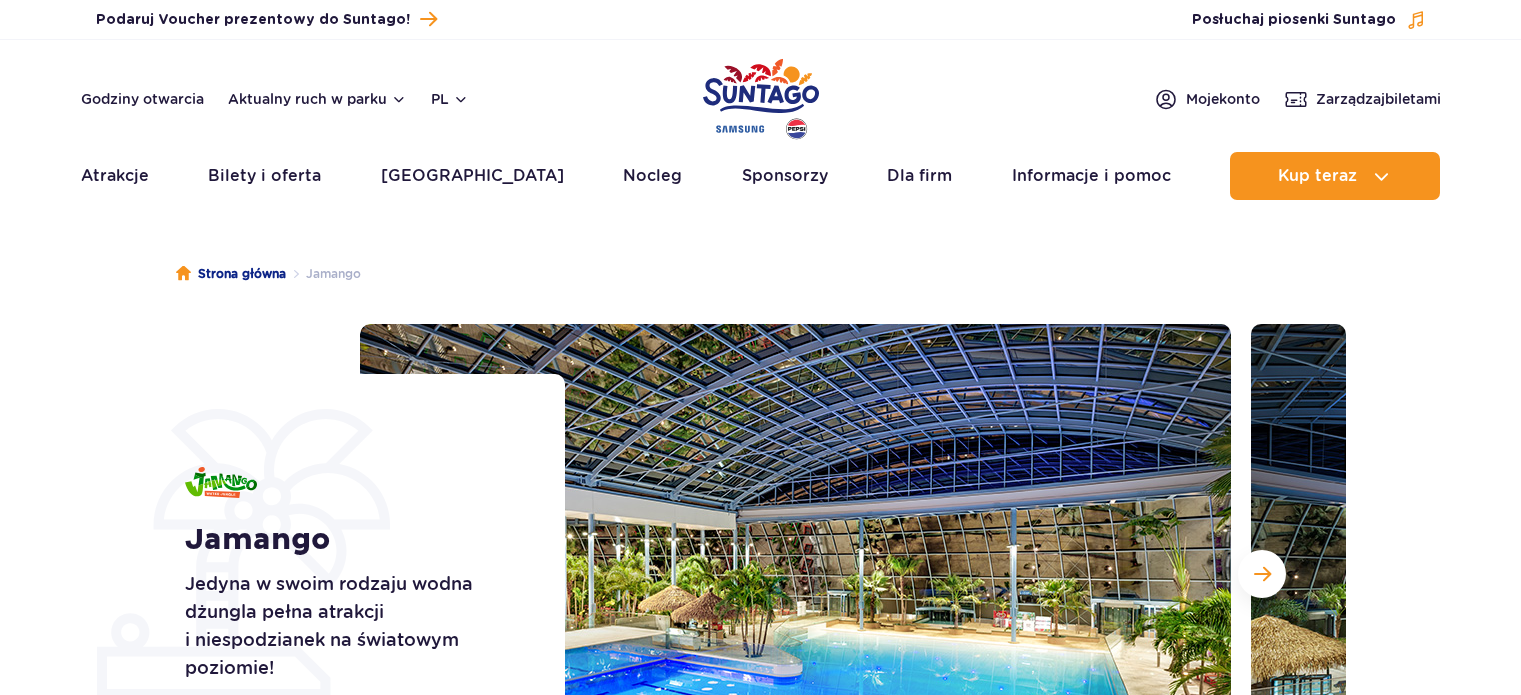 scroll, scrollTop: 0, scrollLeft: 0, axis: both 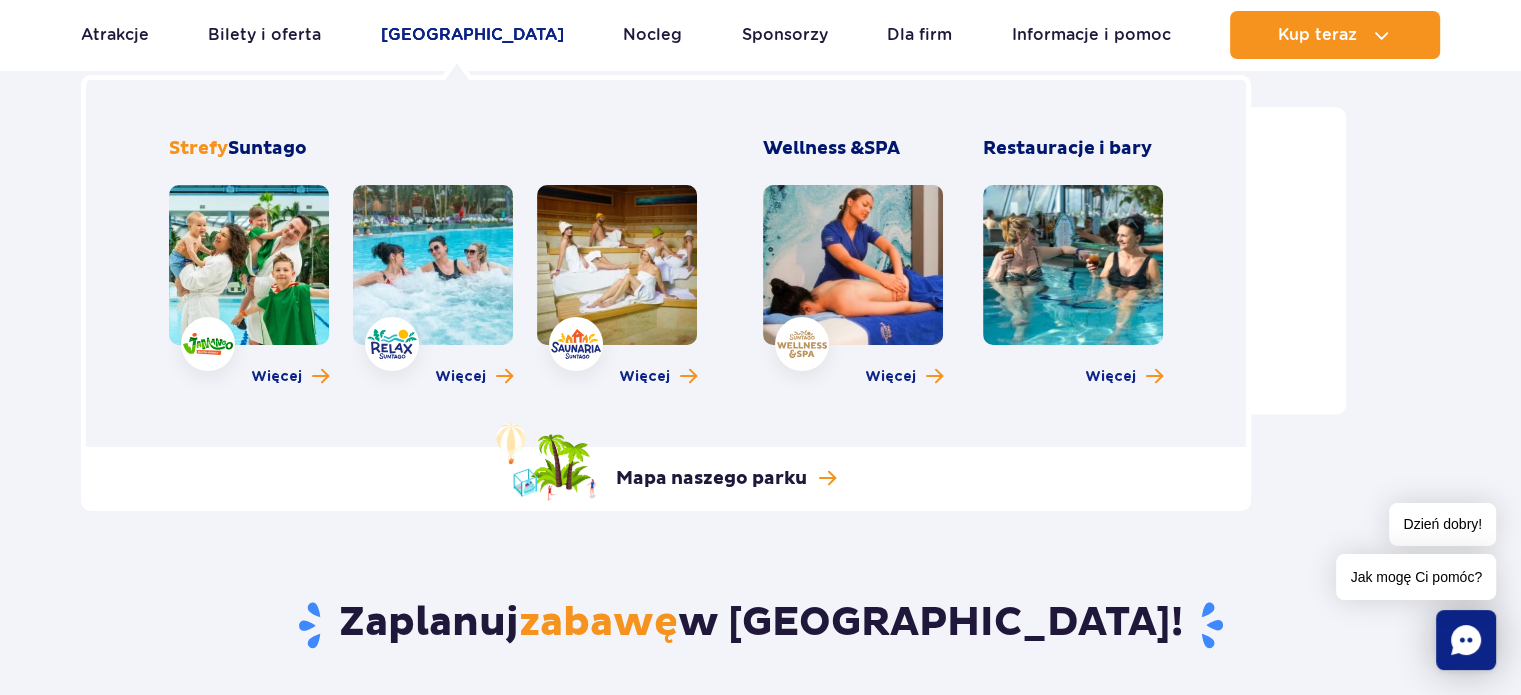 click on "[GEOGRAPHIC_DATA]" at bounding box center (472, 35) 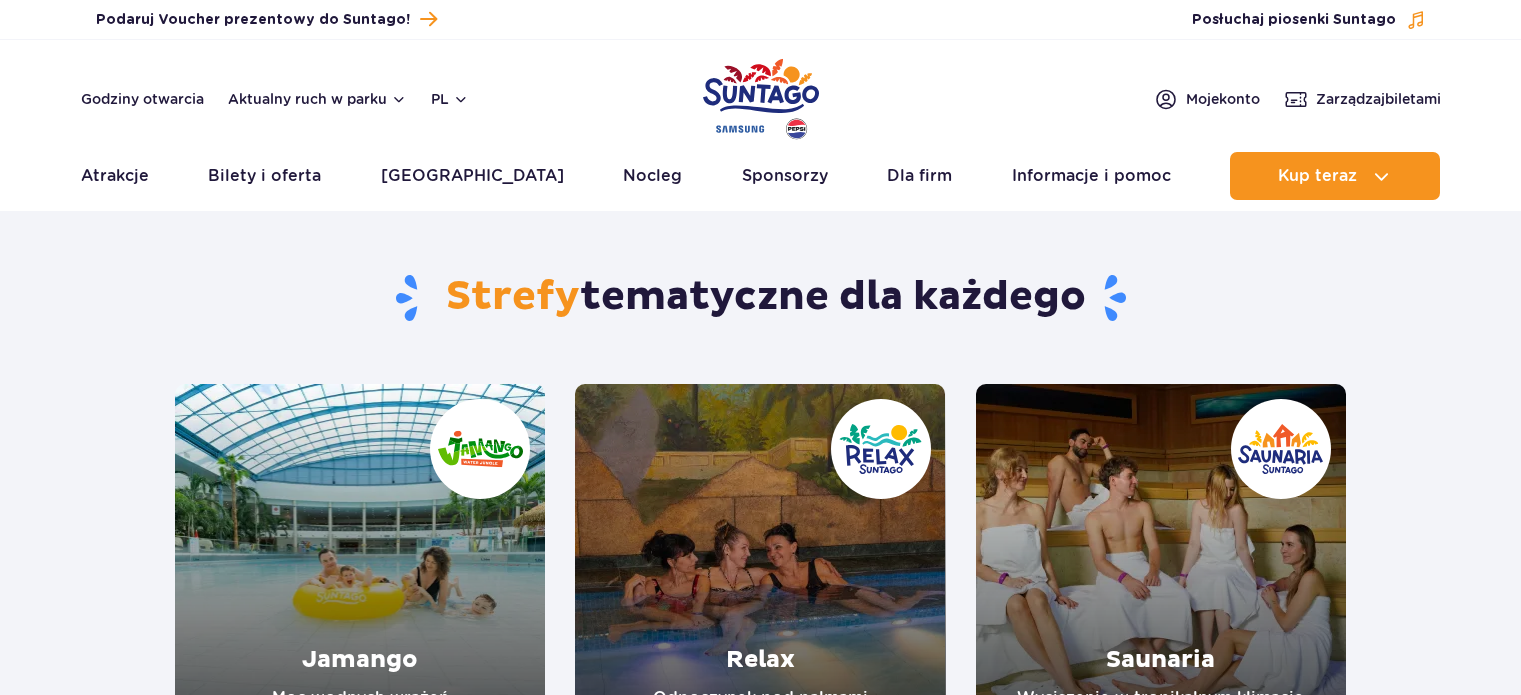 scroll, scrollTop: 0, scrollLeft: 0, axis: both 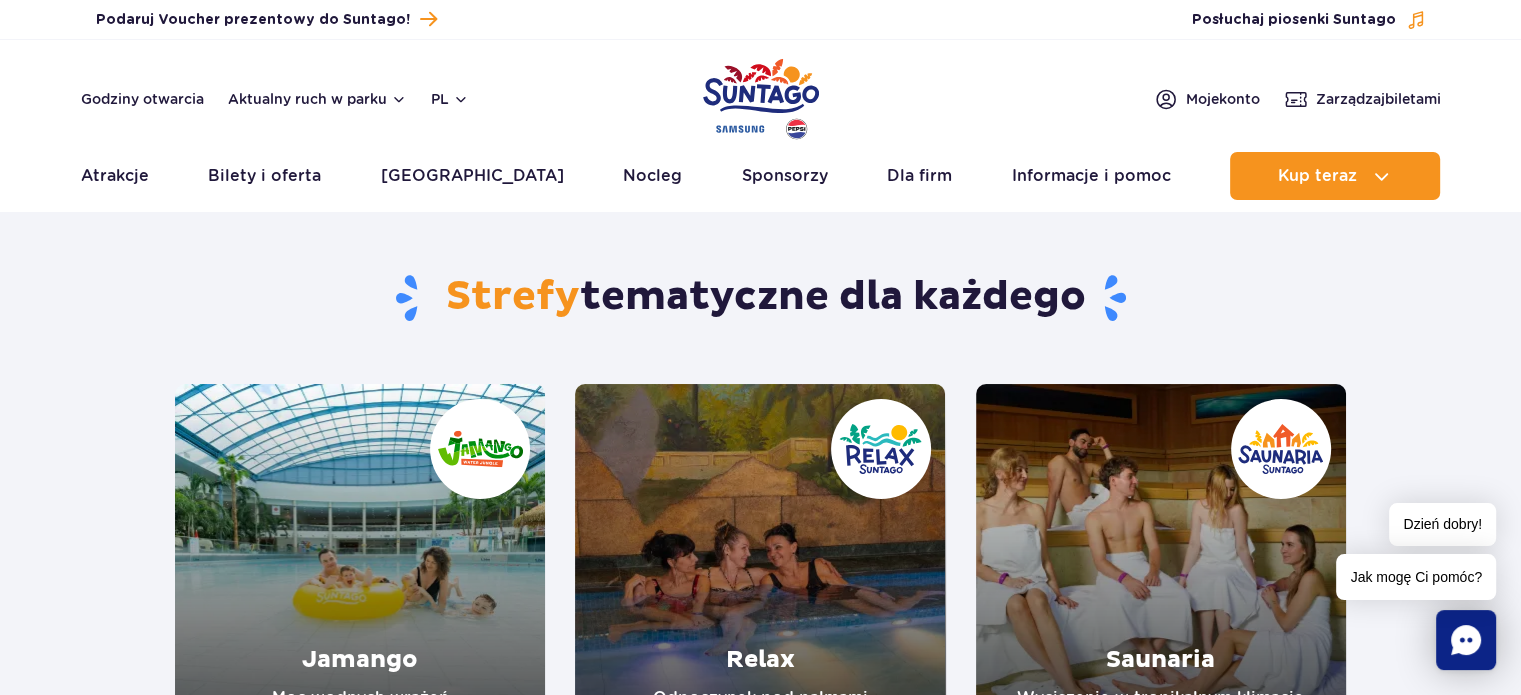 click on "Podaruj voucher
Podaruj Voucher prezentowy do Suntago!
Zarządzaj biletami
Posłuchaj piosenki Suntago" at bounding box center [760, 20] 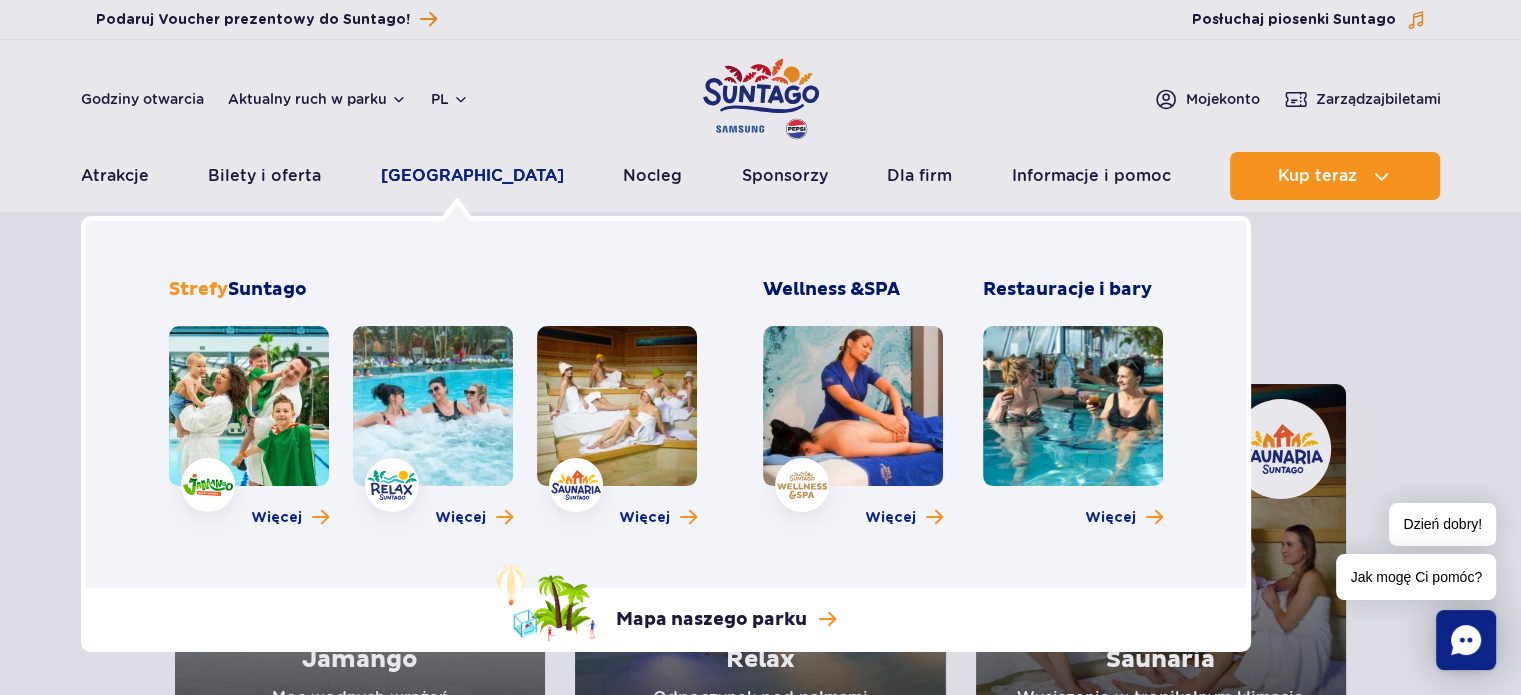 click on "[GEOGRAPHIC_DATA]" at bounding box center (472, 176) 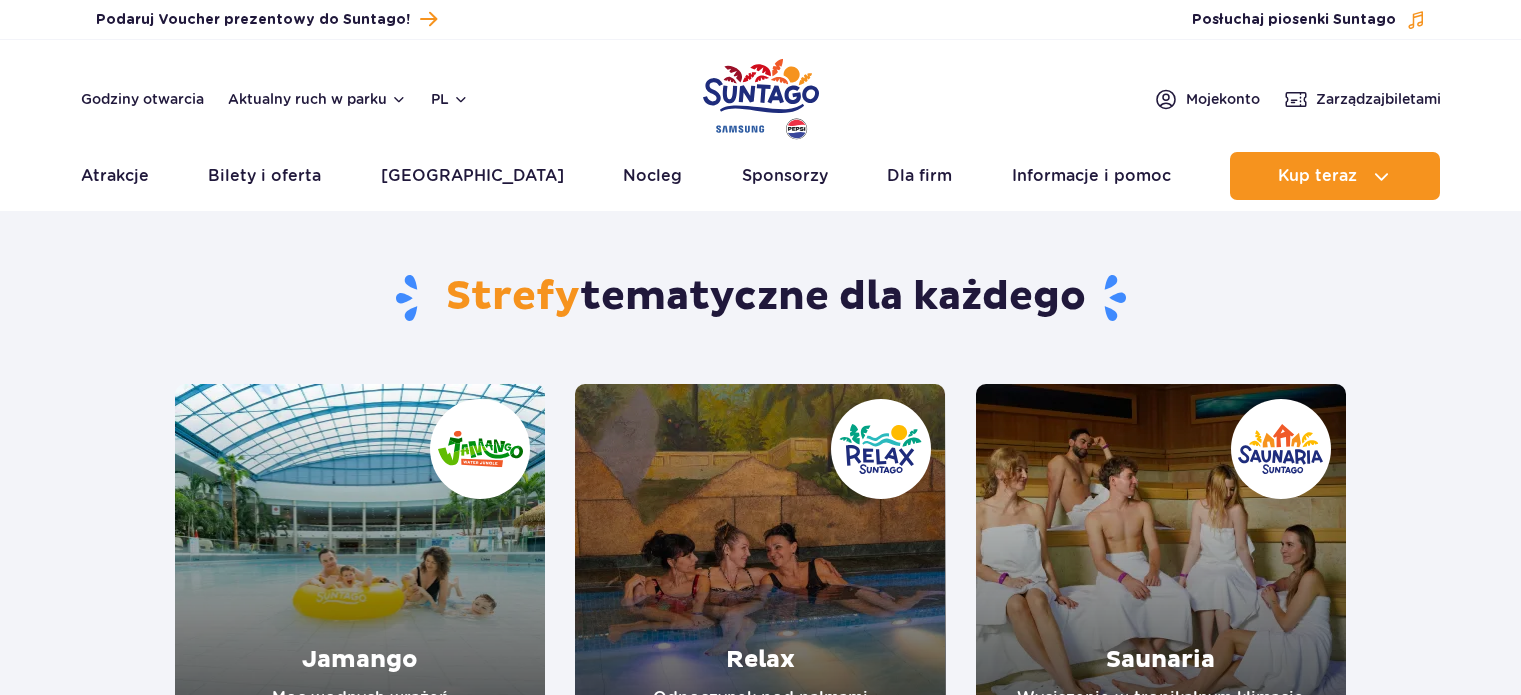 scroll, scrollTop: 0, scrollLeft: 0, axis: both 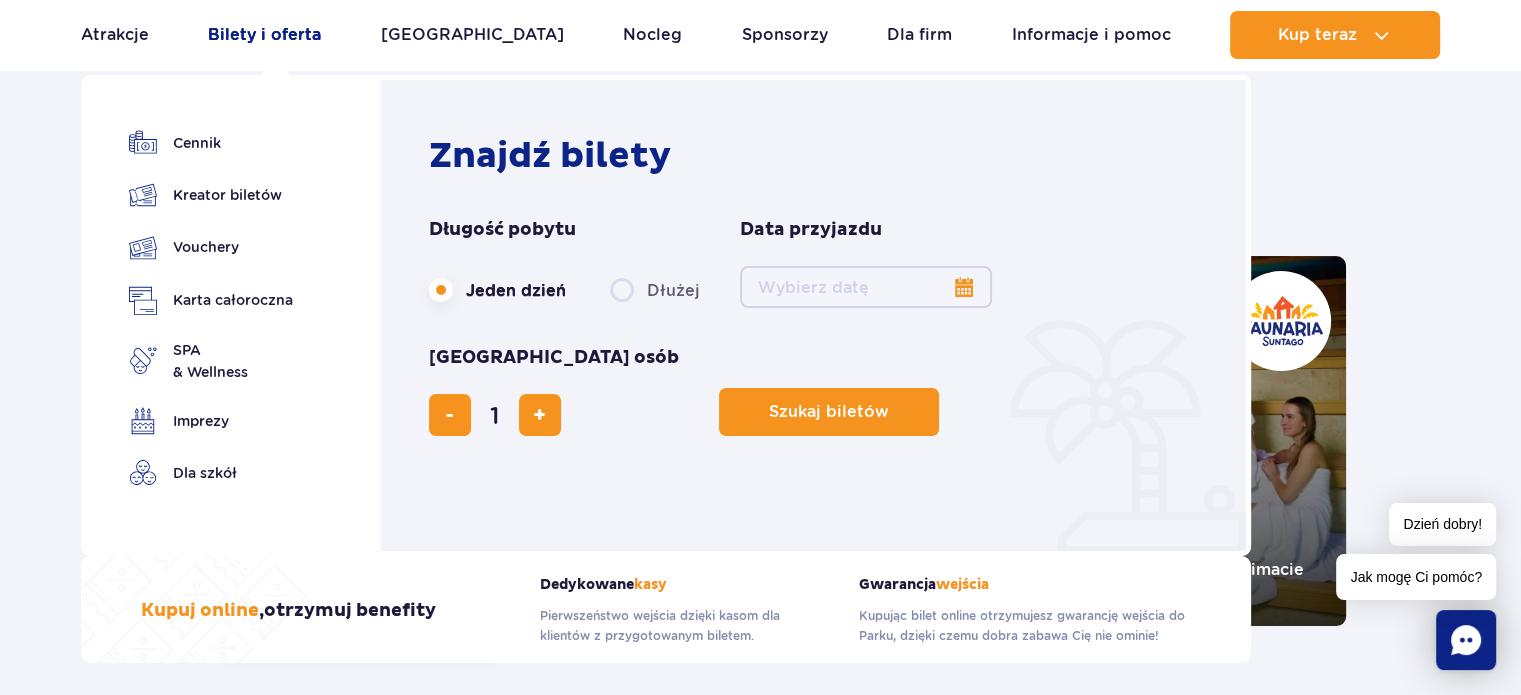 click on "Bilety i oferta" at bounding box center [264, 35] 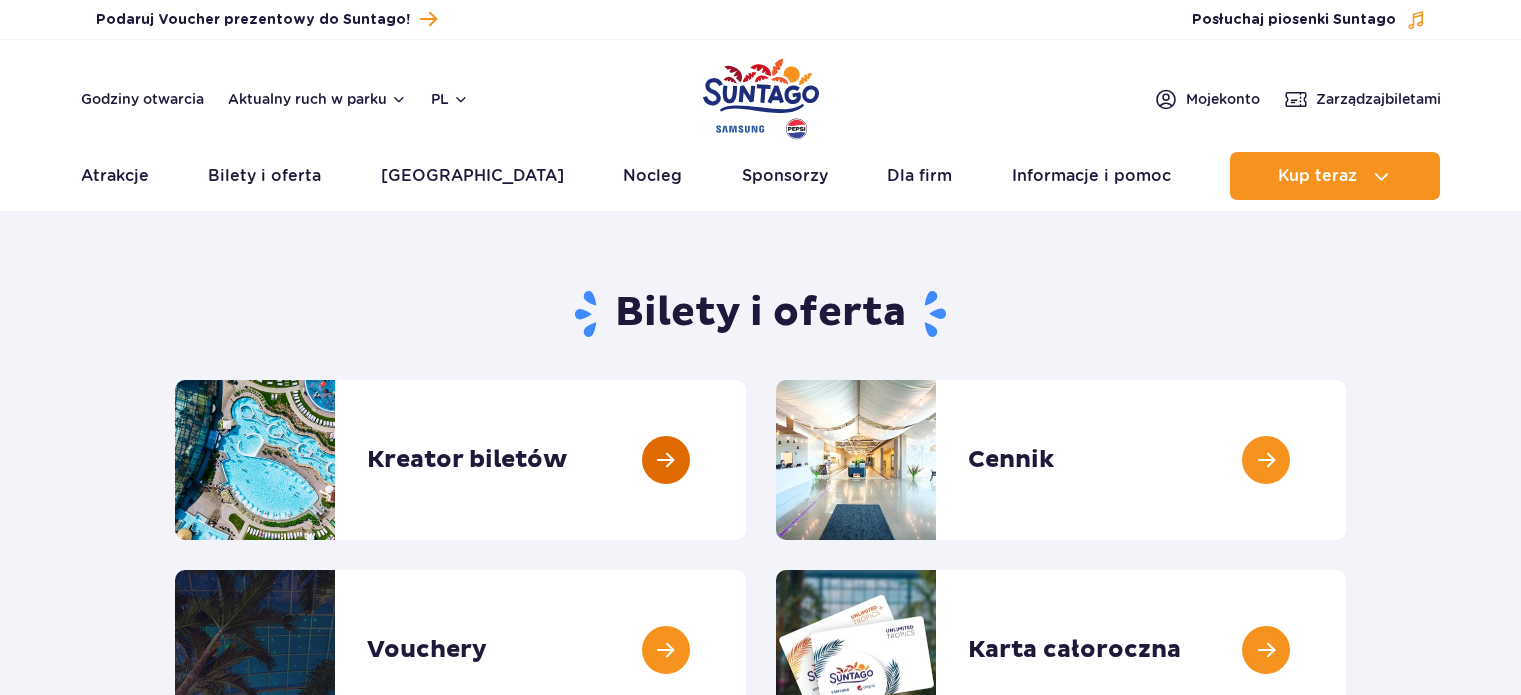 scroll, scrollTop: 0, scrollLeft: 0, axis: both 